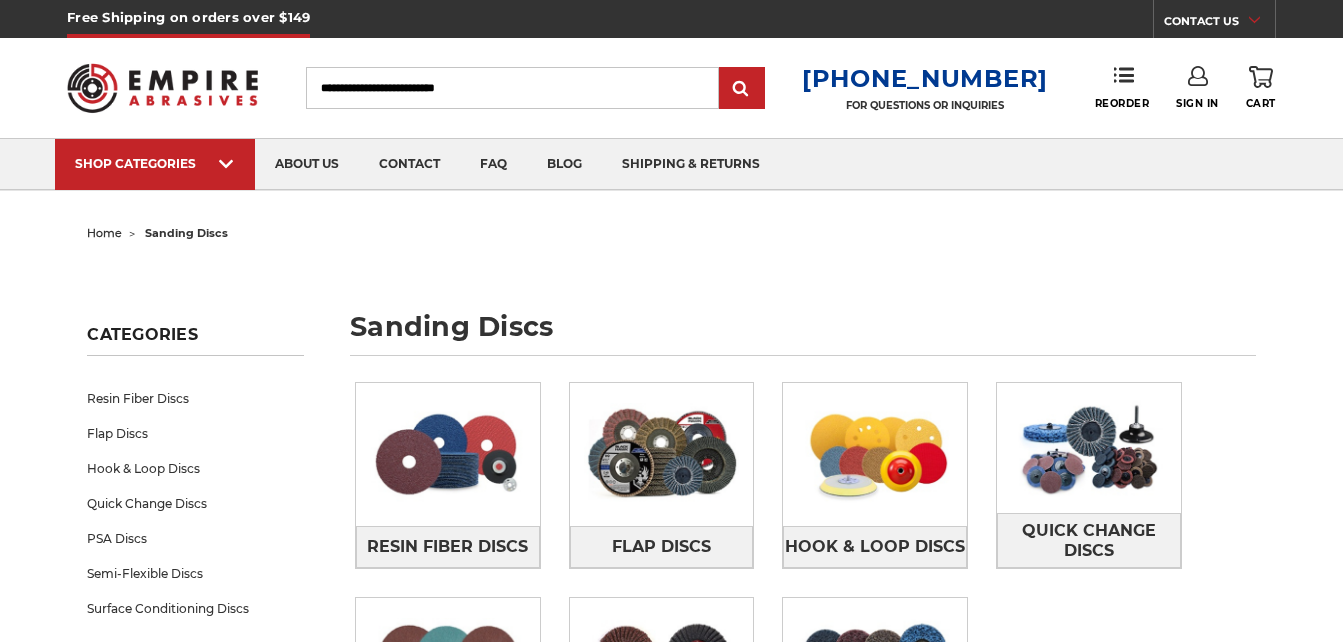 scroll, scrollTop: 0, scrollLeft: 0, axis: both 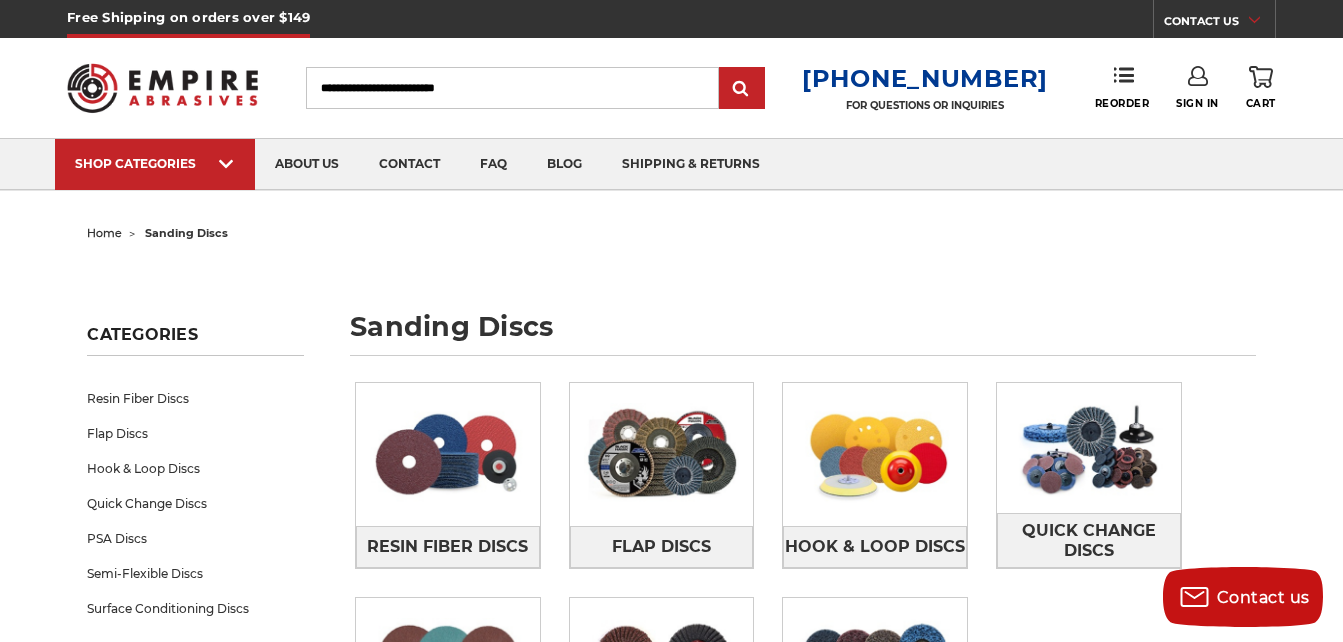 click on "home
sanding discs
sanding discs
Categories
Resin Fiber Discs
Flap Discs
Hook & Loop Discs
Quick Change Discs
PSA Discs
Semi-Flexible Discs
Surface Conditioning Discs
Refine by" at bounding box center [671, 2483] 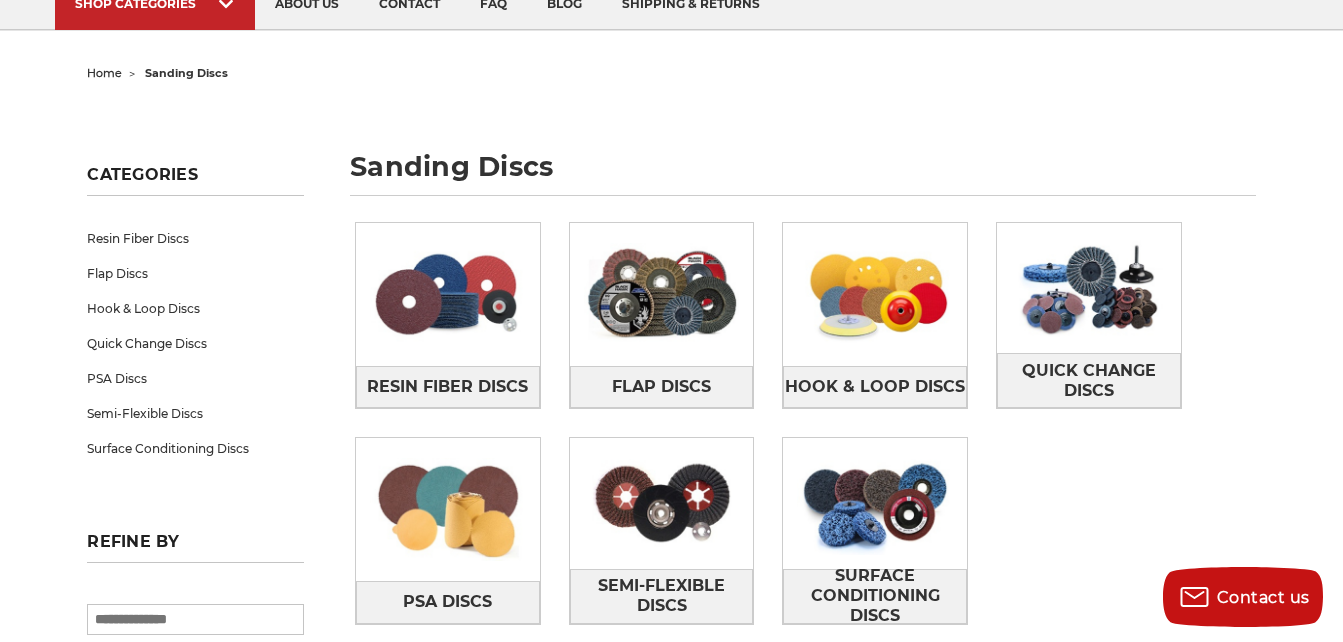 scroll, scrollTop: 200, scrollLeft: 0, axis: vertical 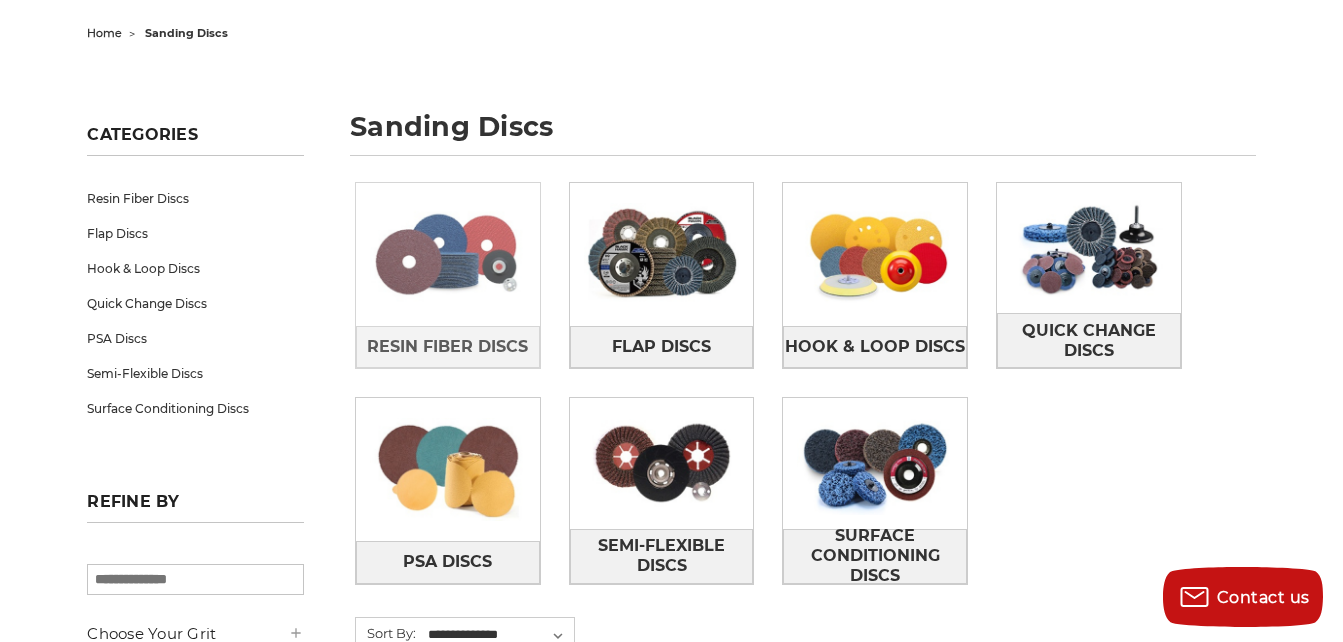 click at bounding box center (448, 254) 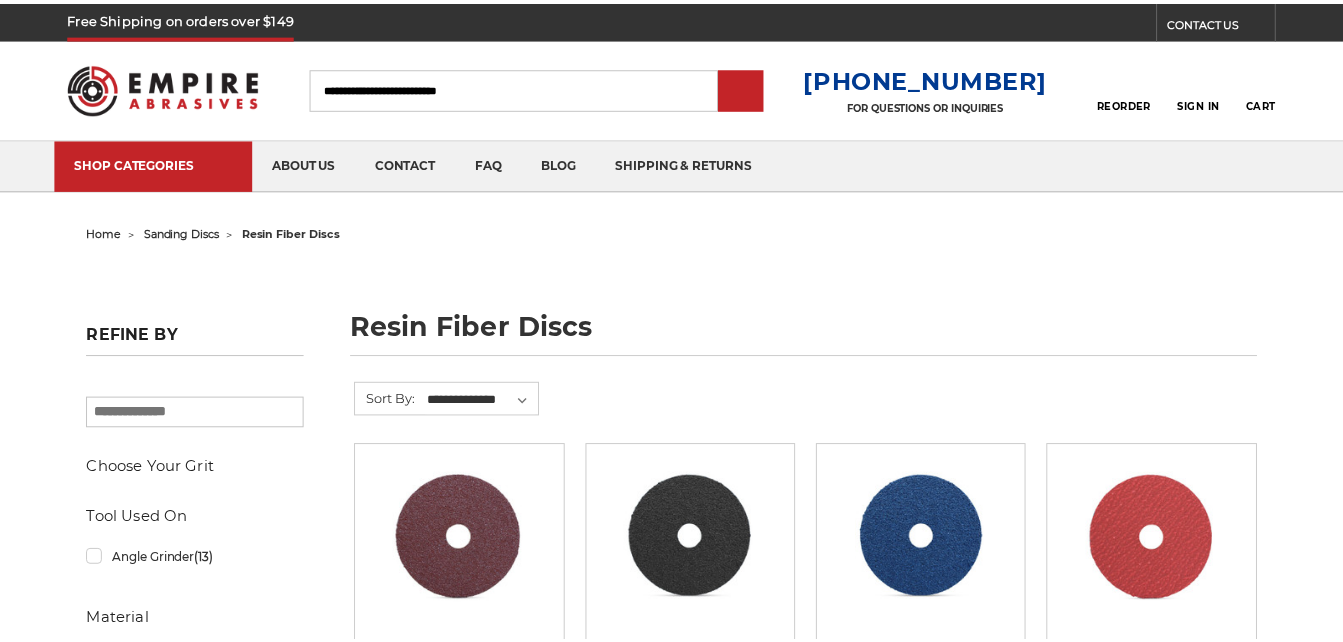 scroll, scrollTop: 0, scrollLeft: 0, axis: both 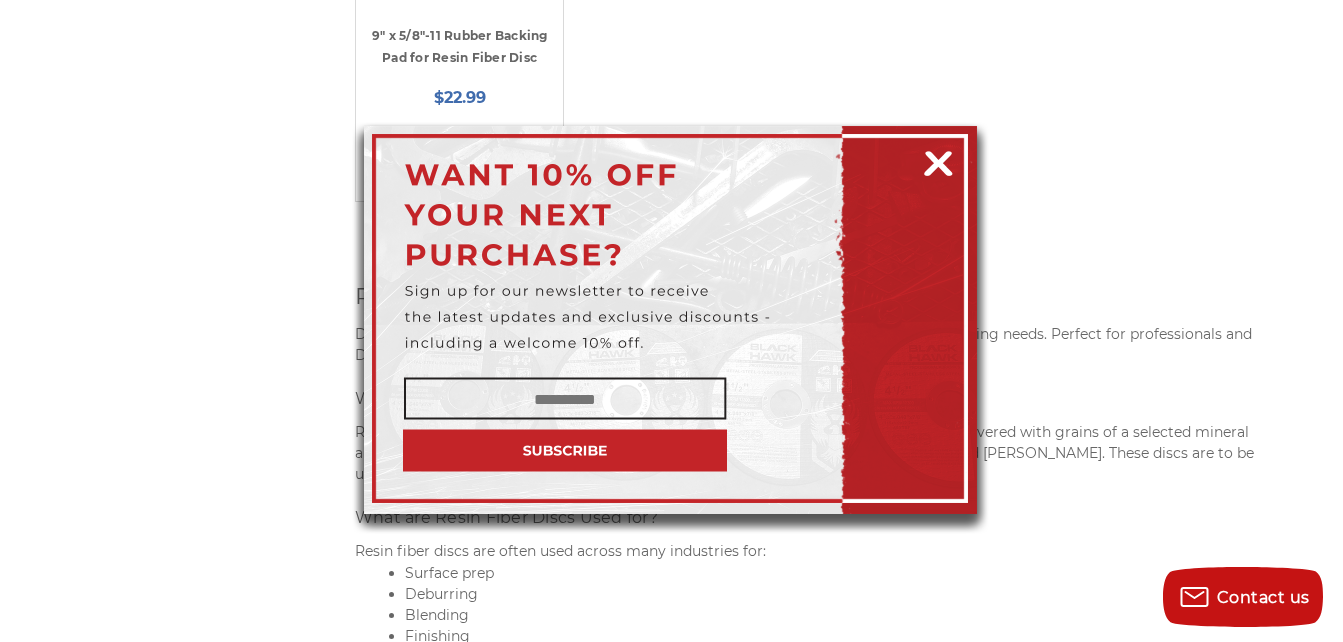 drag, startPoint x: 930, startPoint y: 155, endPoint x: 230, endPoint y: 277, distance: 710.5519 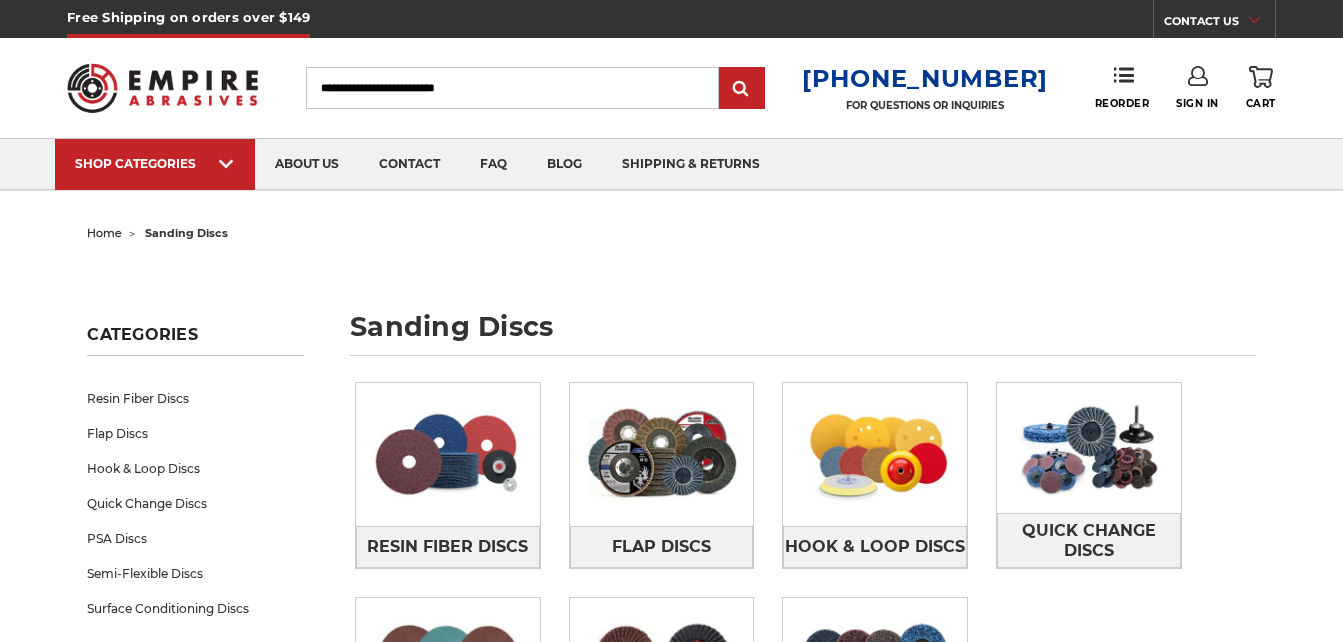 scroll, scrollTop: 200, scrollLeft: 0, axis: vertical 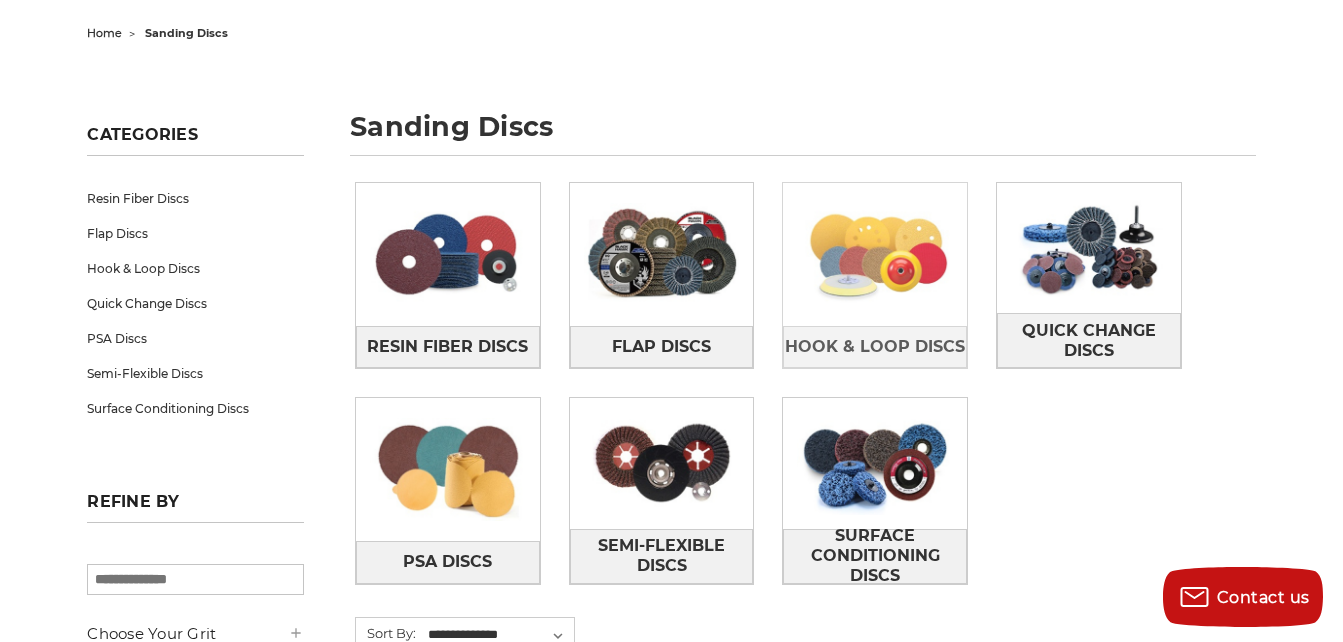 click at bounding box center [875, 254] 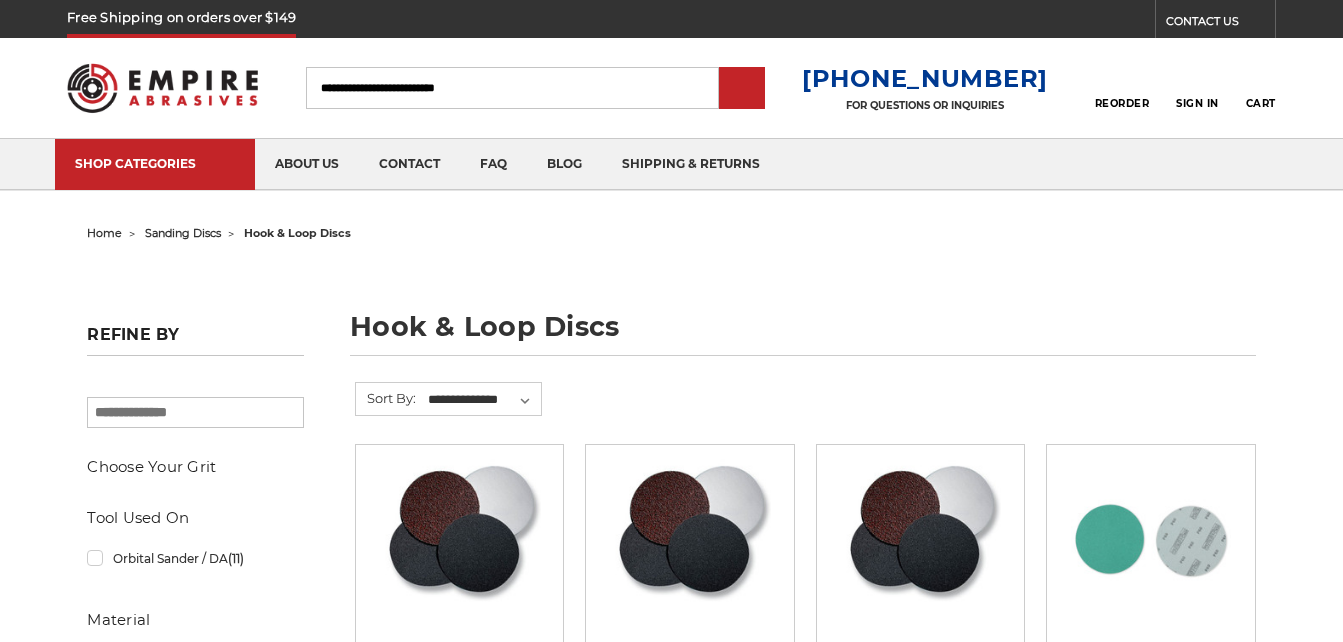 scroll, scrollTop: 0, scrollLeft: 0, axis: both 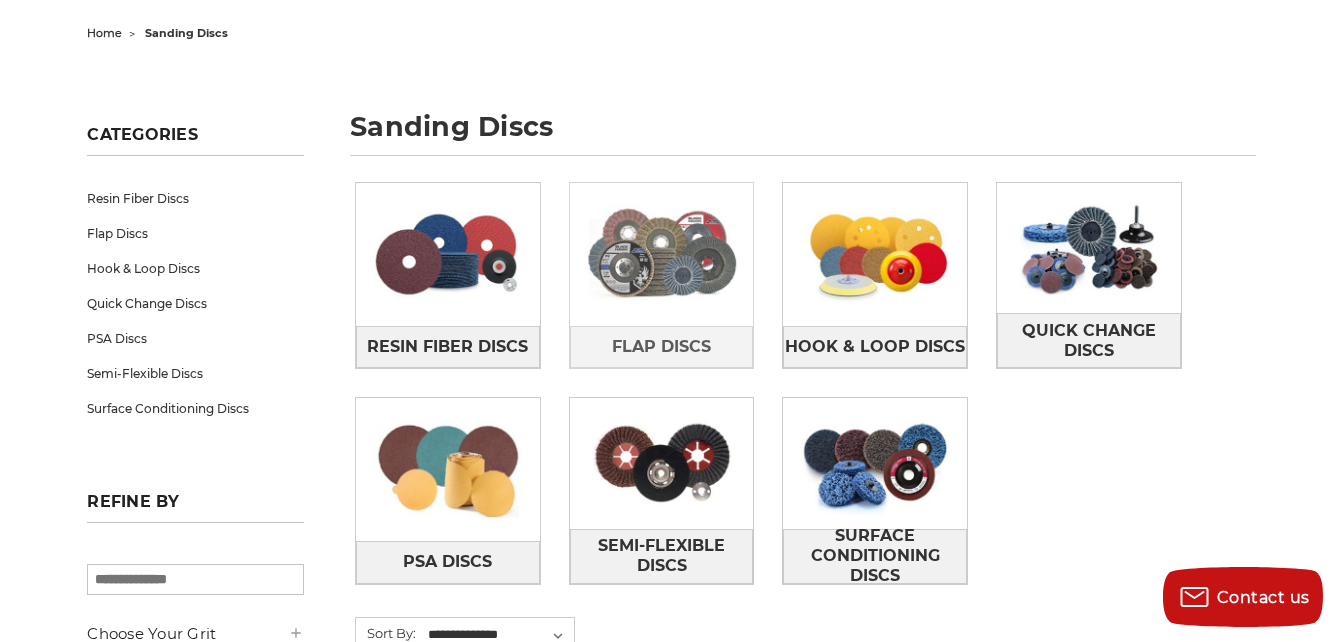 click at bounding box center (662, 254) 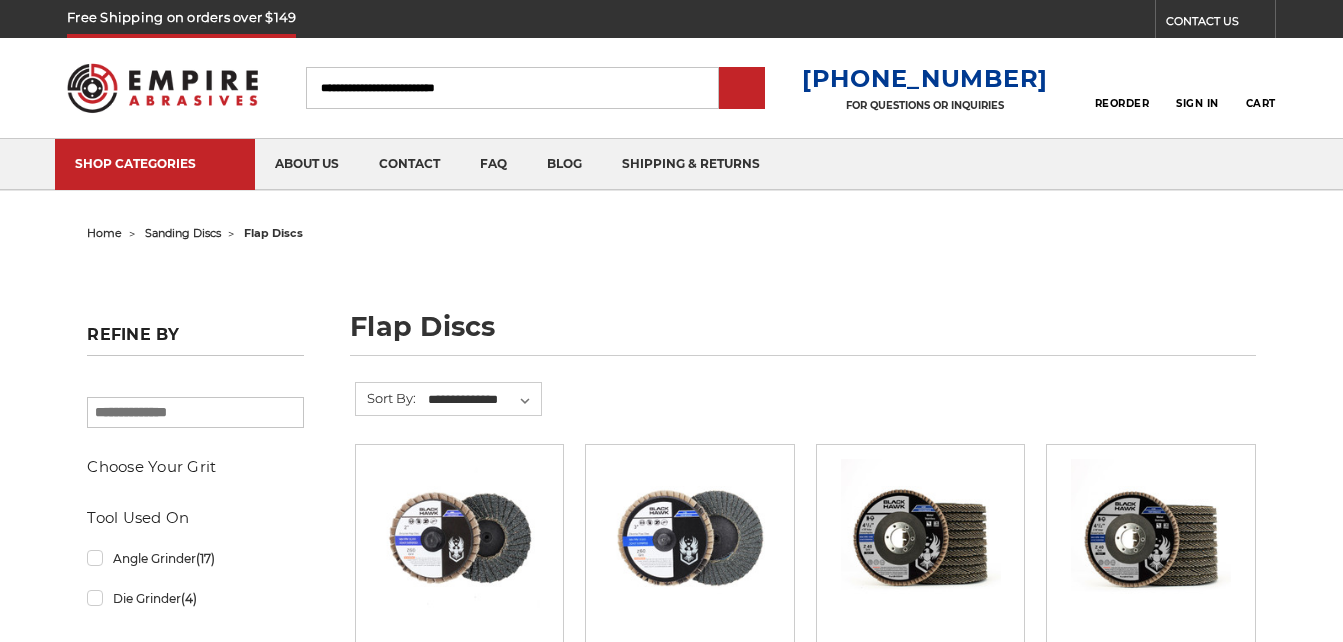 scroll, scrollTop: 0, scrollLeft: 0, axis: both 